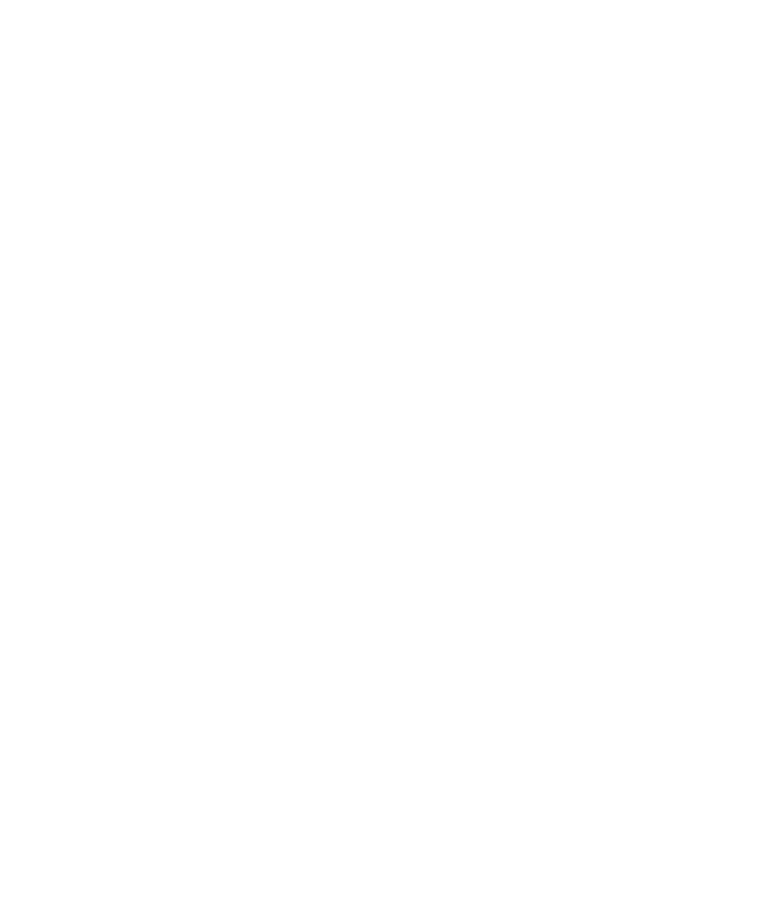 select on "*" 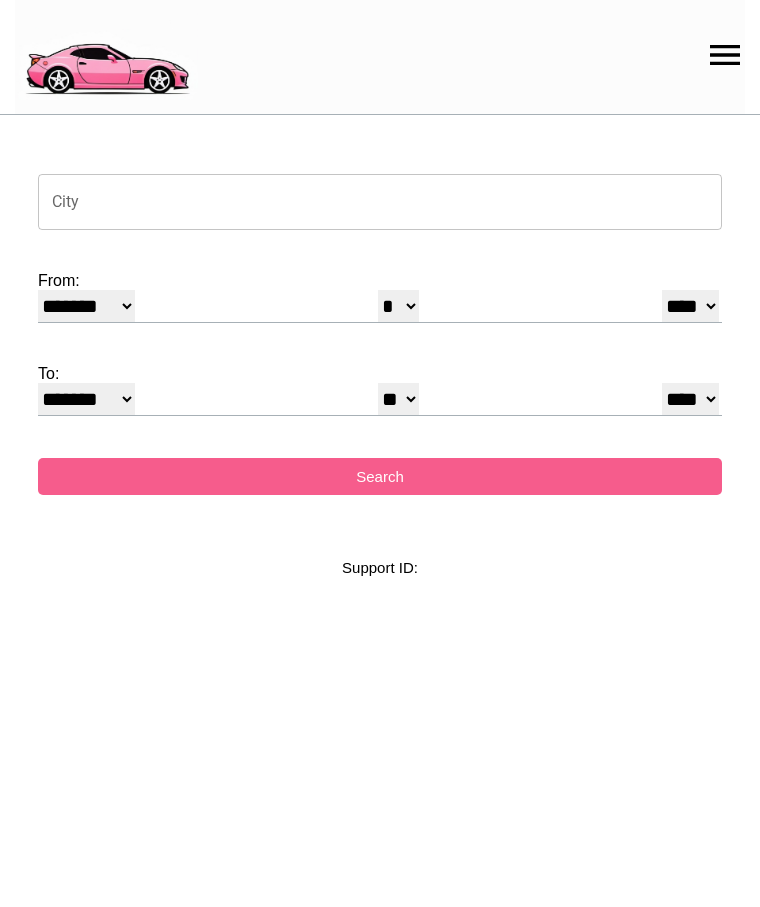 scroll, scrollTop: 0, scrollLeft: 0, axis: both 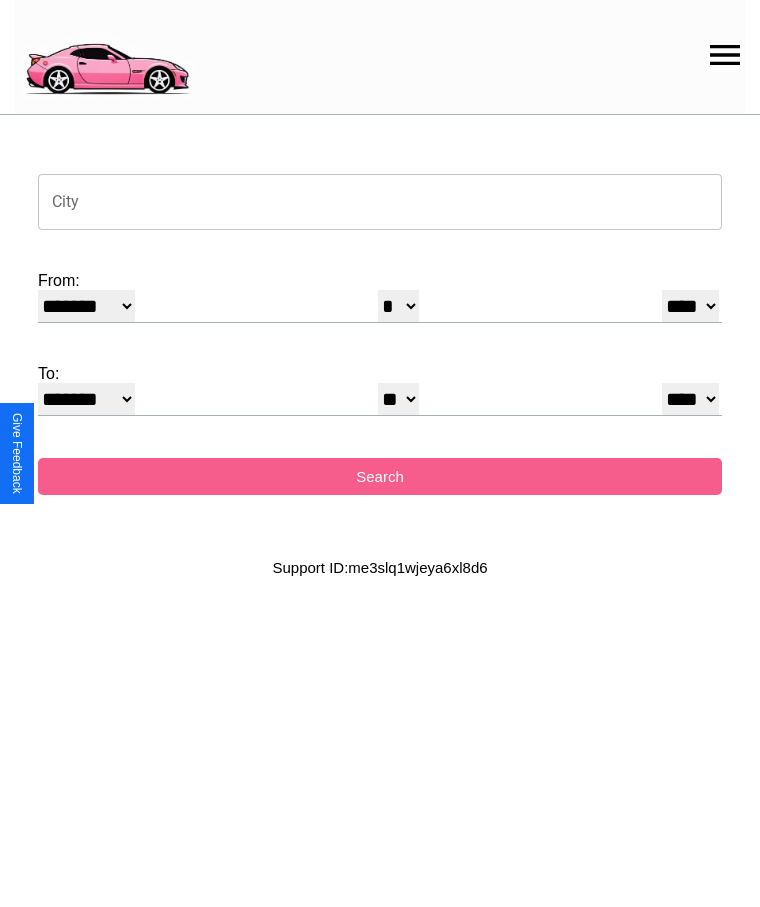 click 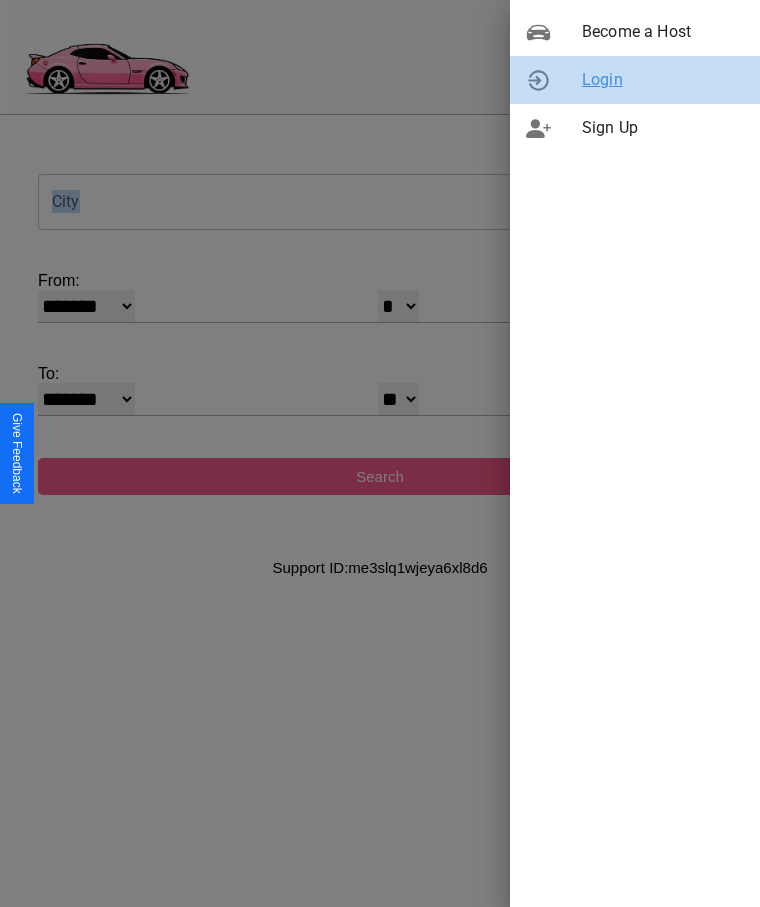 click on "Login" at bounding box center [663, 80] 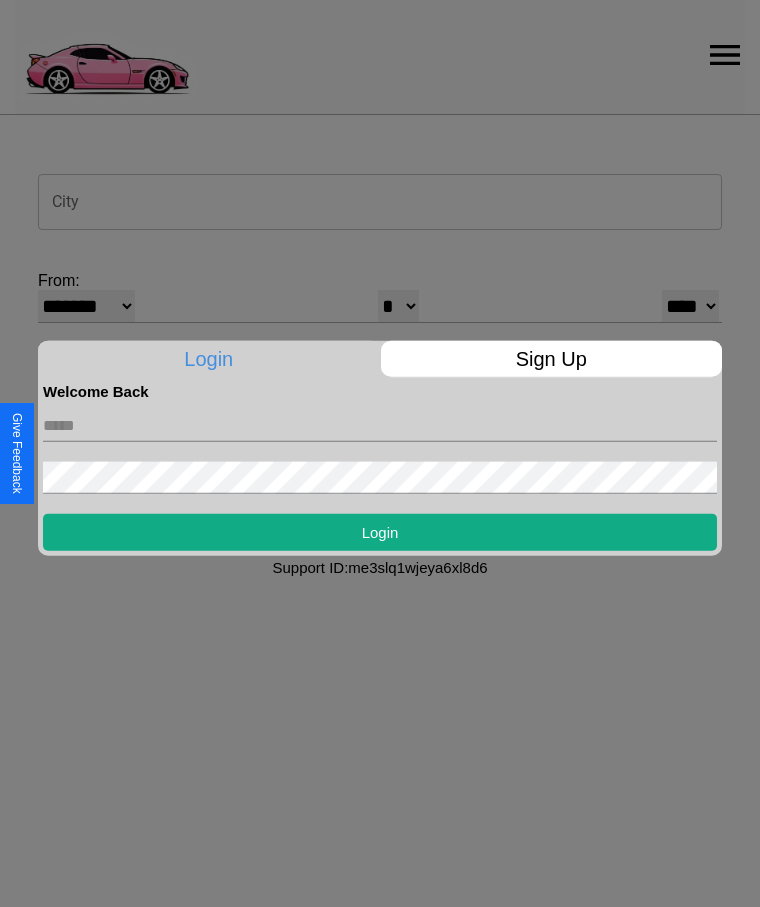 click at bounding box center (380, 425) 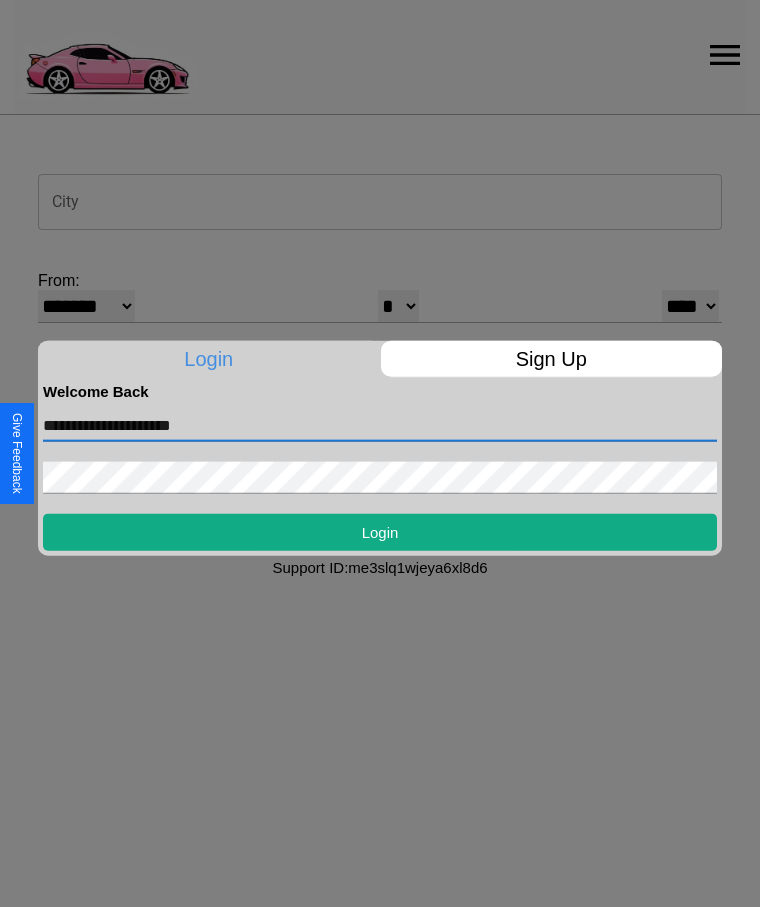 type on "**********" 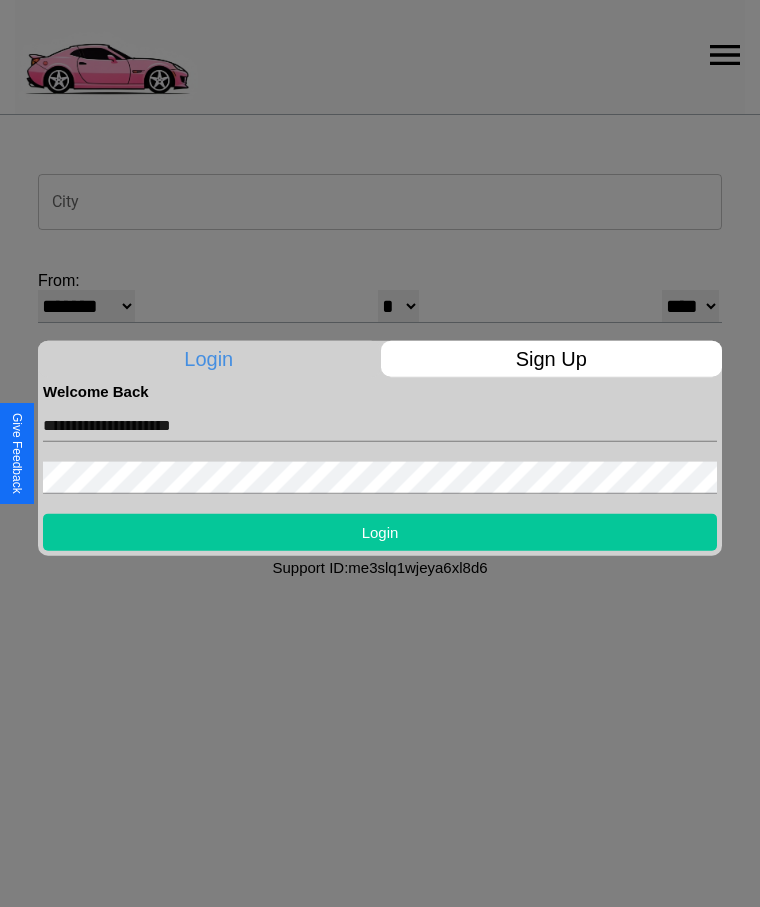 click on "Login" at bounding box center [380, 531] 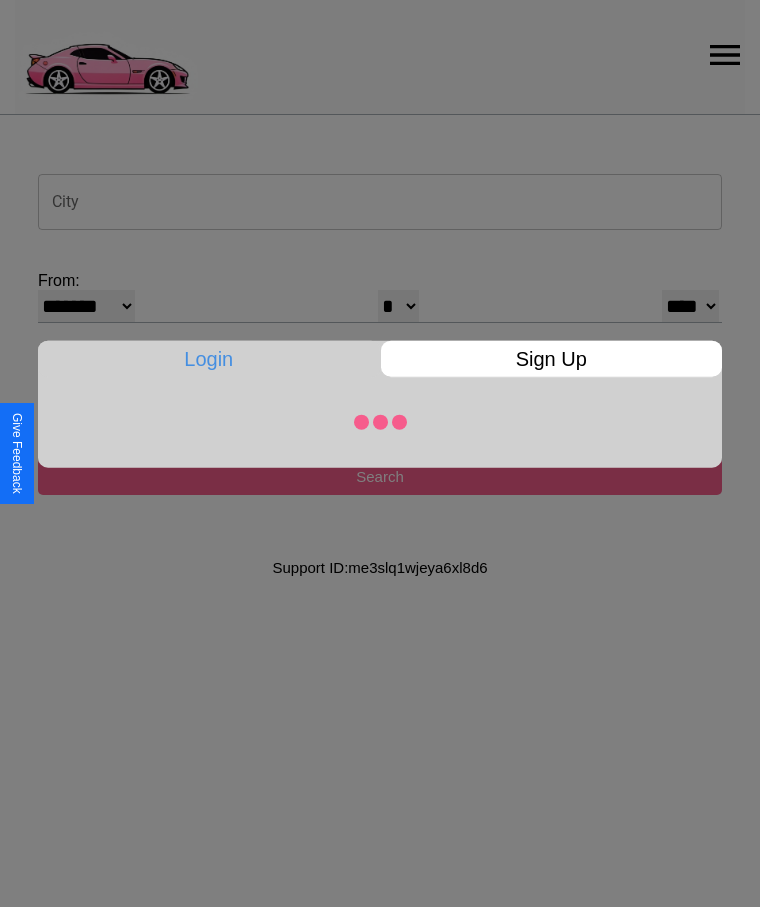select on "*" 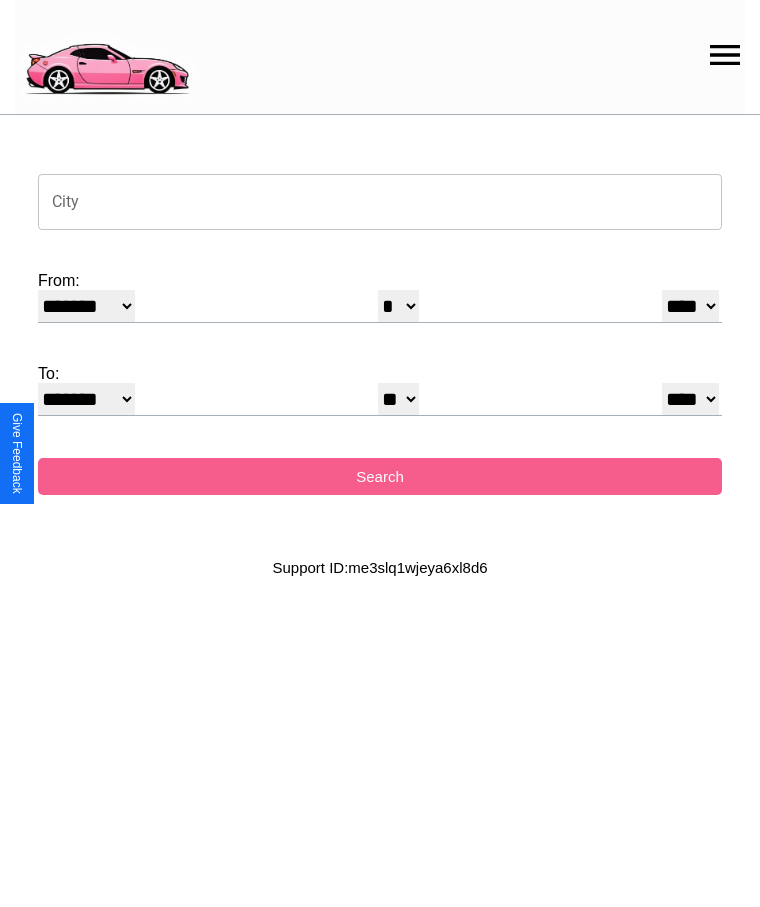 click on "City" at bounding box center [380, 202] 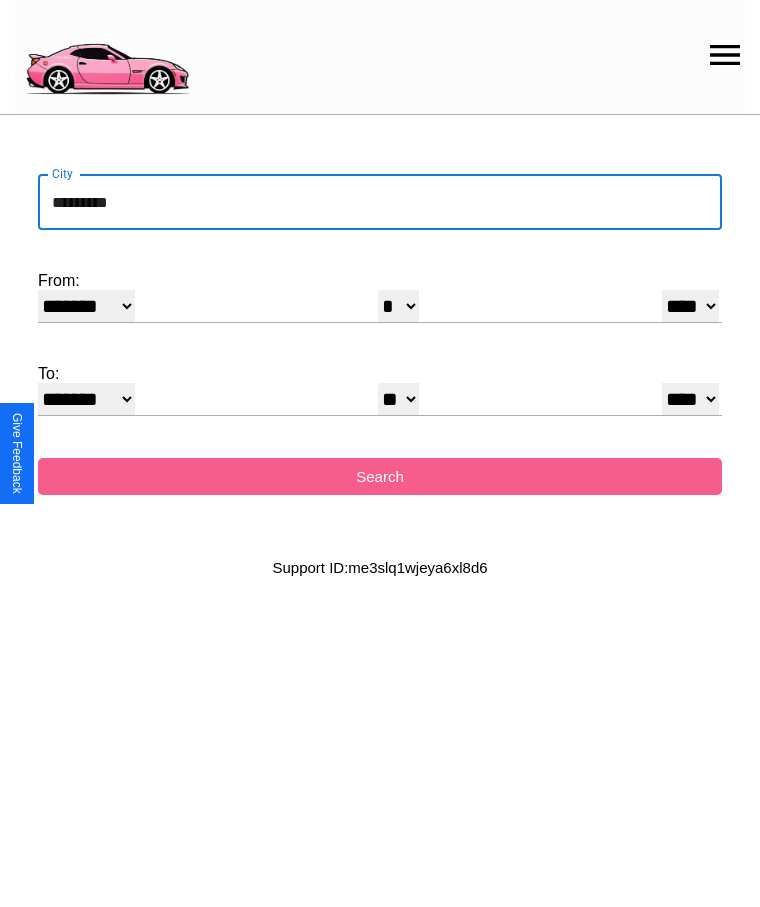 type on "*********" 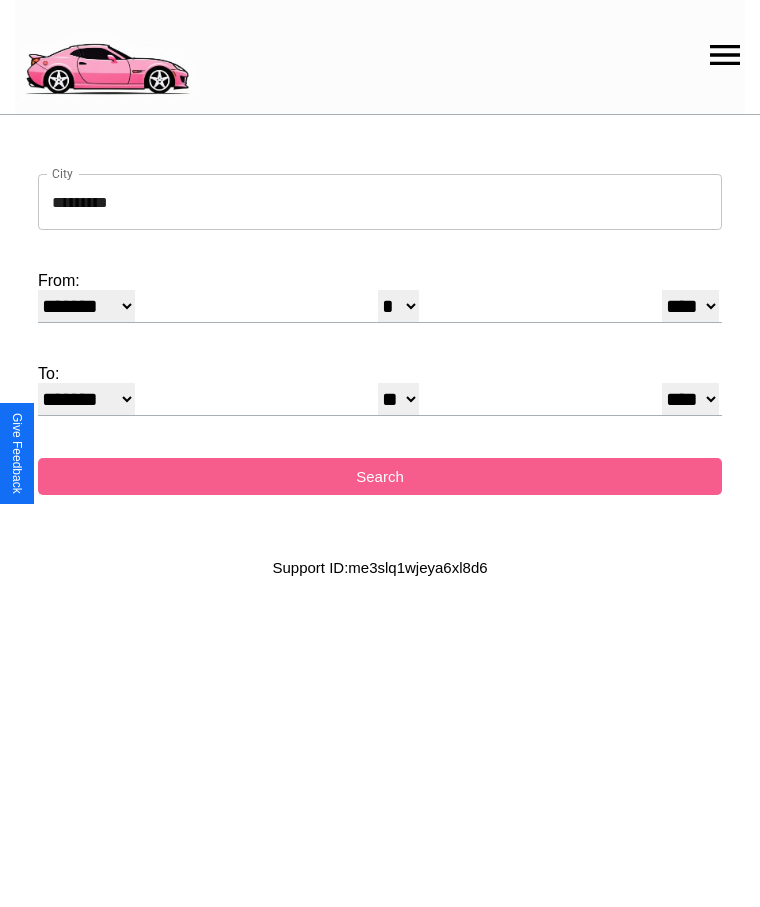 click on "******* ******** ***** ***** *** **** **** ****** ********* ******* ******** ********" at bounding box center (86, 306) 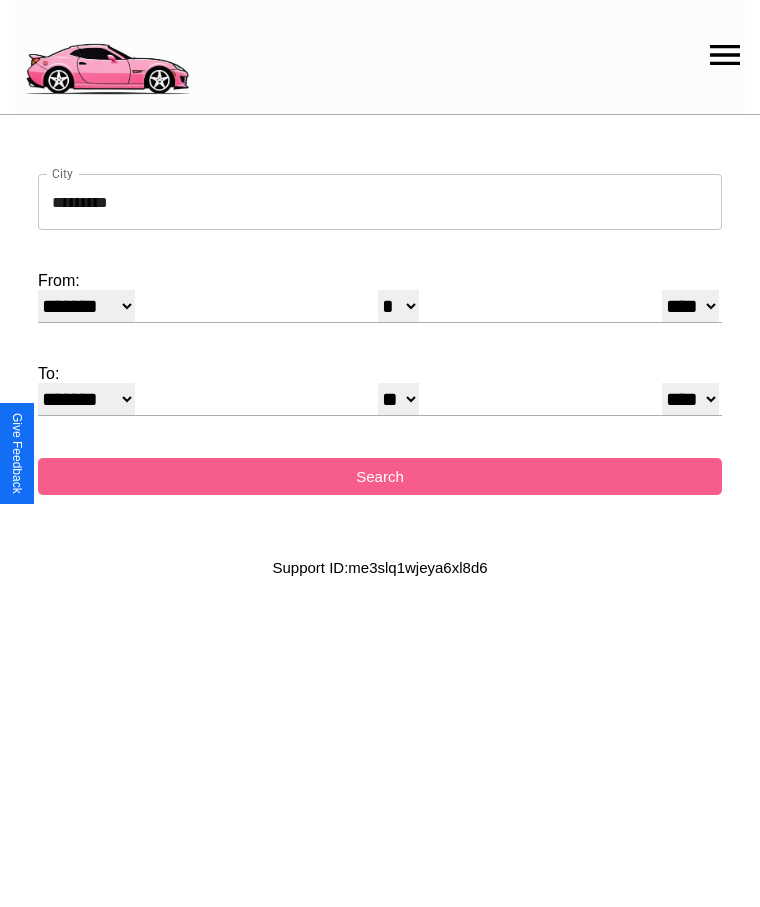 select on "*" 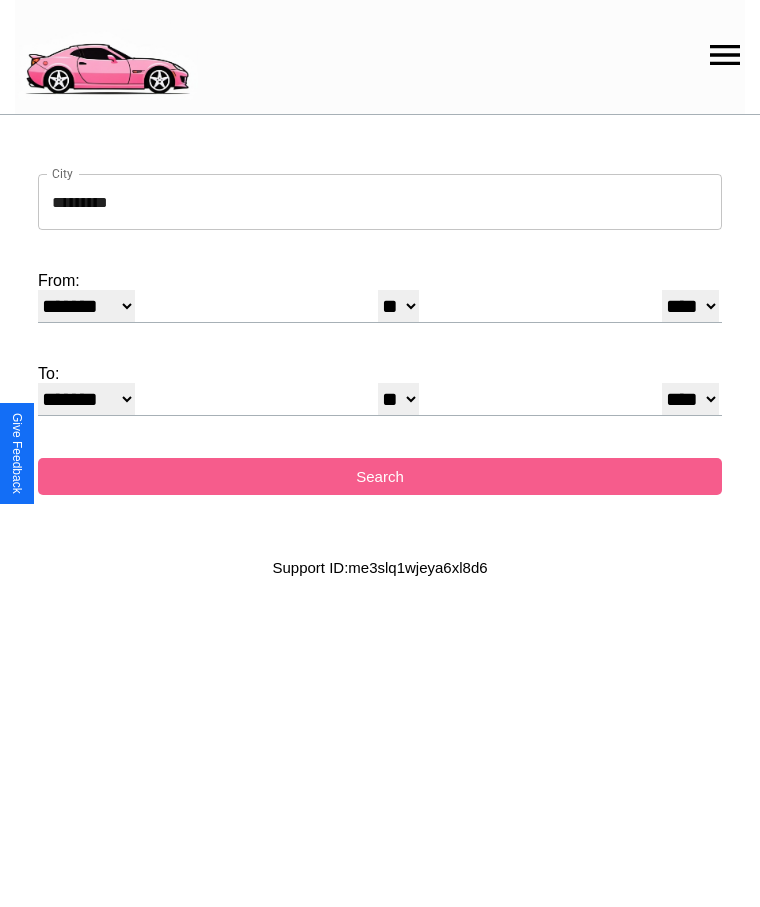 click on "**** **** **** **** **** **** **** **** **** ****" at bounding box center (690, 306) 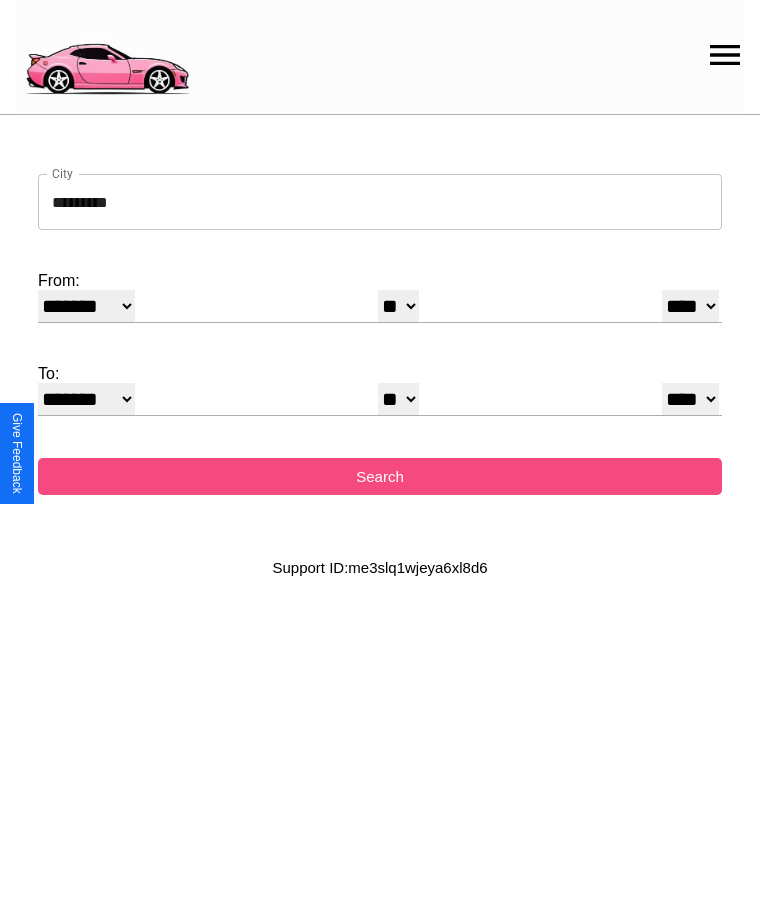 click on "Search" at bounding box center [380, 476] 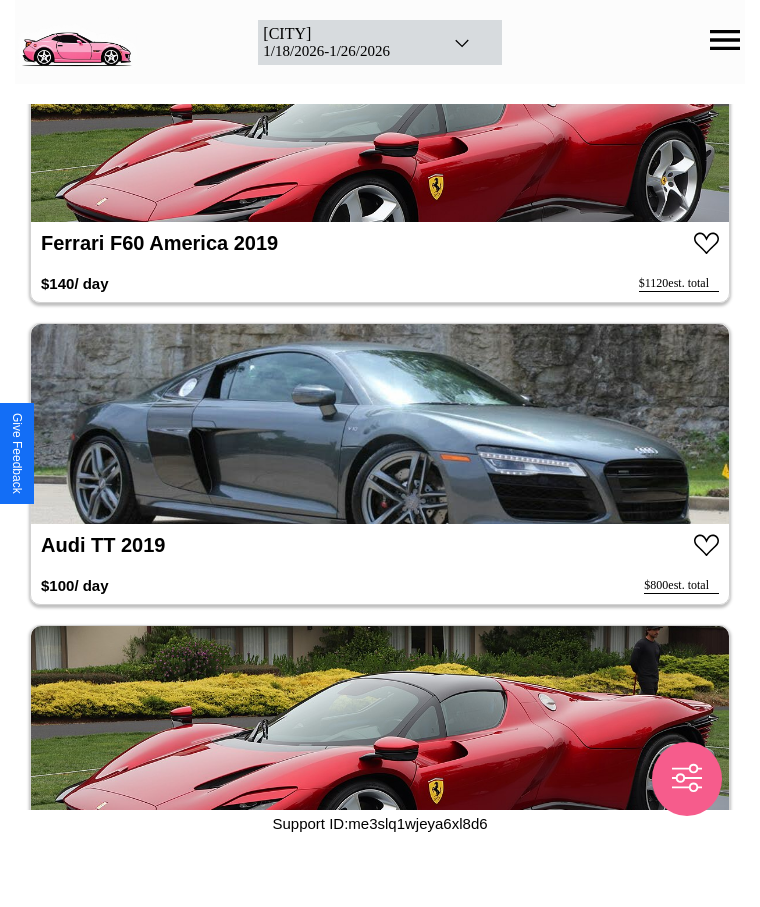 scroll, scrollTop: 6764, scrollLeft: 0, axis: vertical 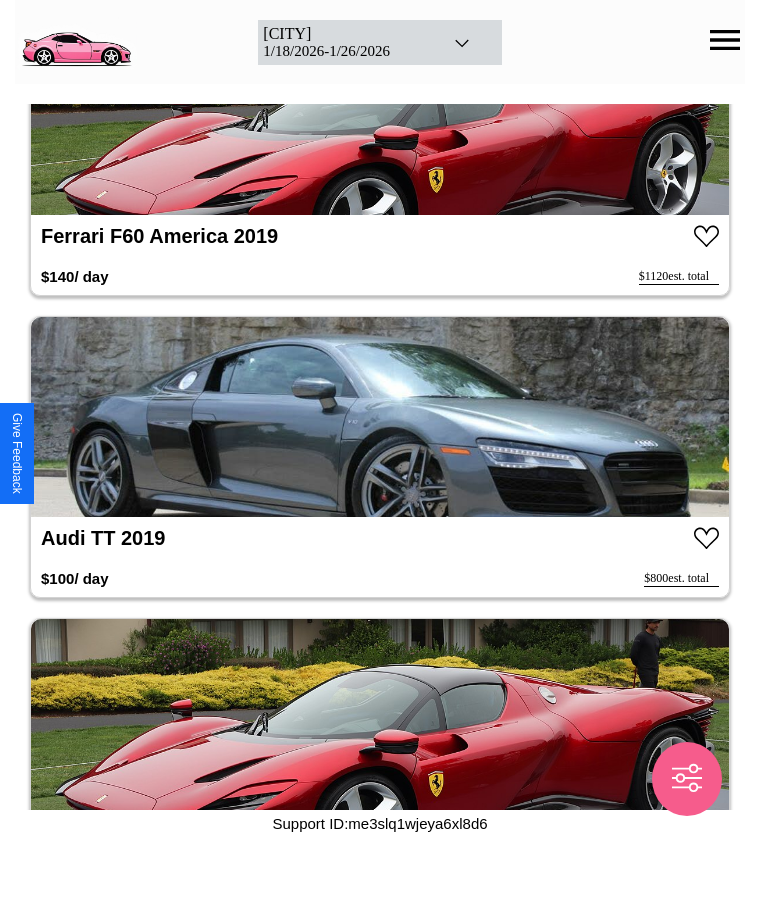 click at bounding box center [380, 417] 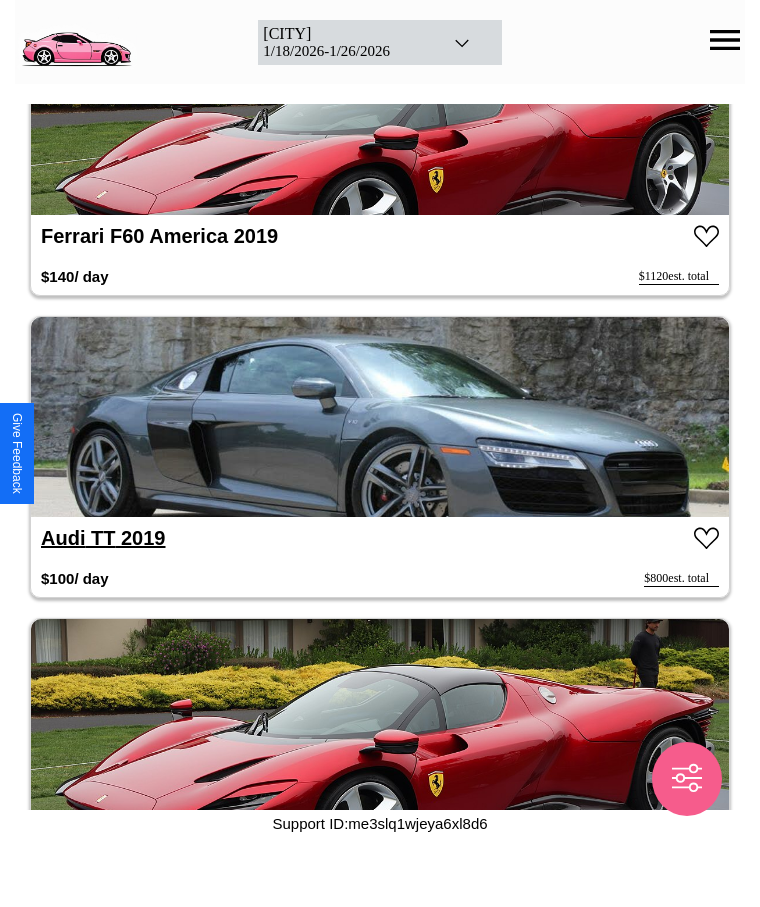 click on "Audi   TT   2019" at bounding box center (103, 538) 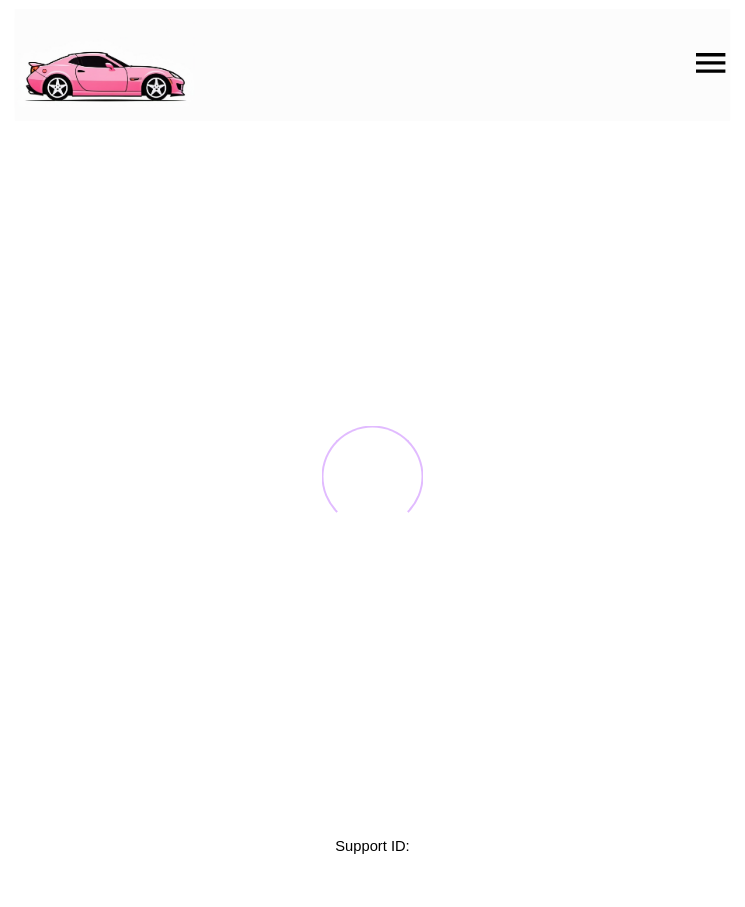 scroll, scrollTop: 0, scrollLeft: 0, axis: both 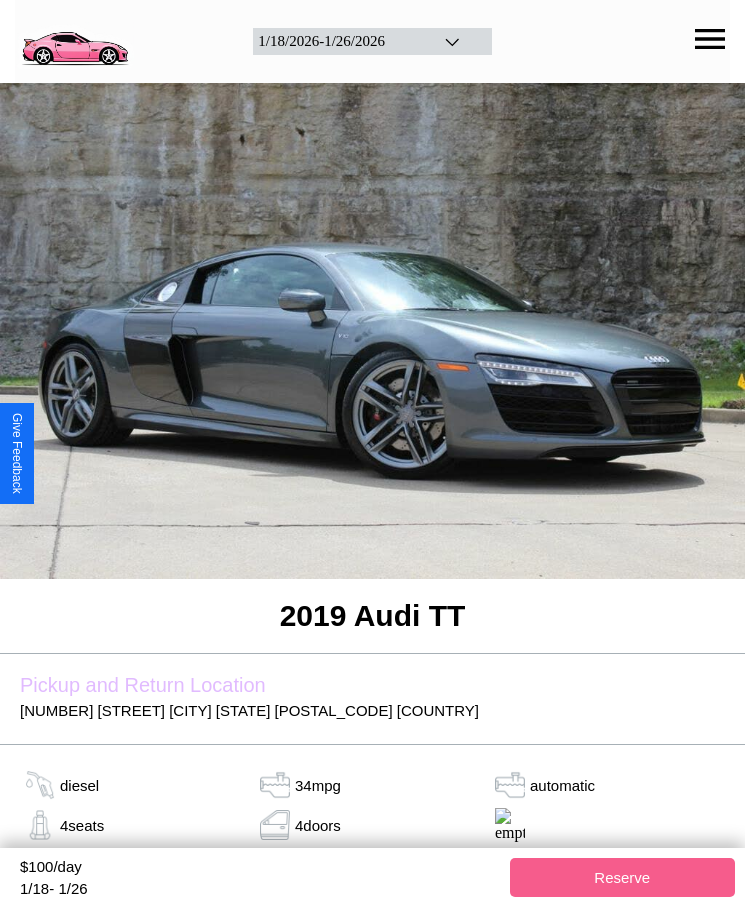 click on "$ 100 /day" at bounding box center (260, 869) 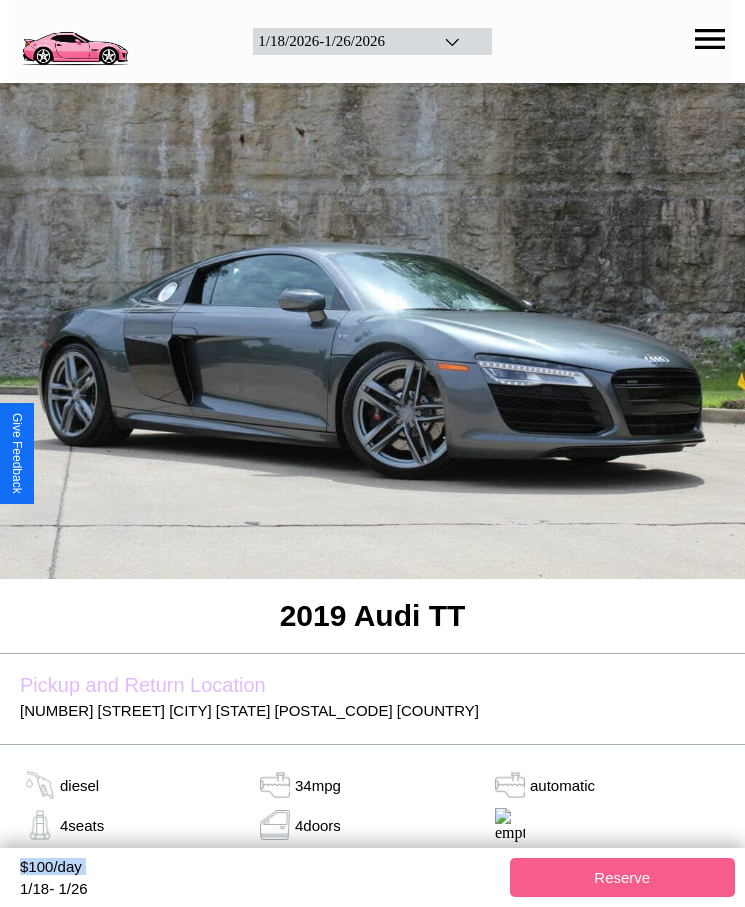 click on "$ 100 /day" at bounding box center (260, 869) 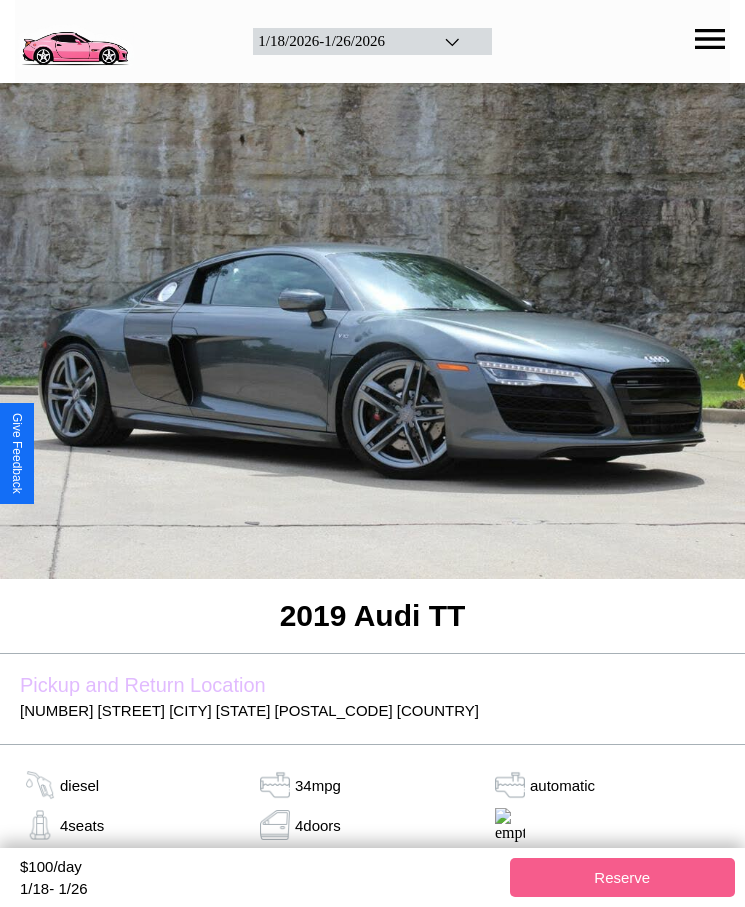 click on "$ 100 /day" at bounding box center [260, 869] 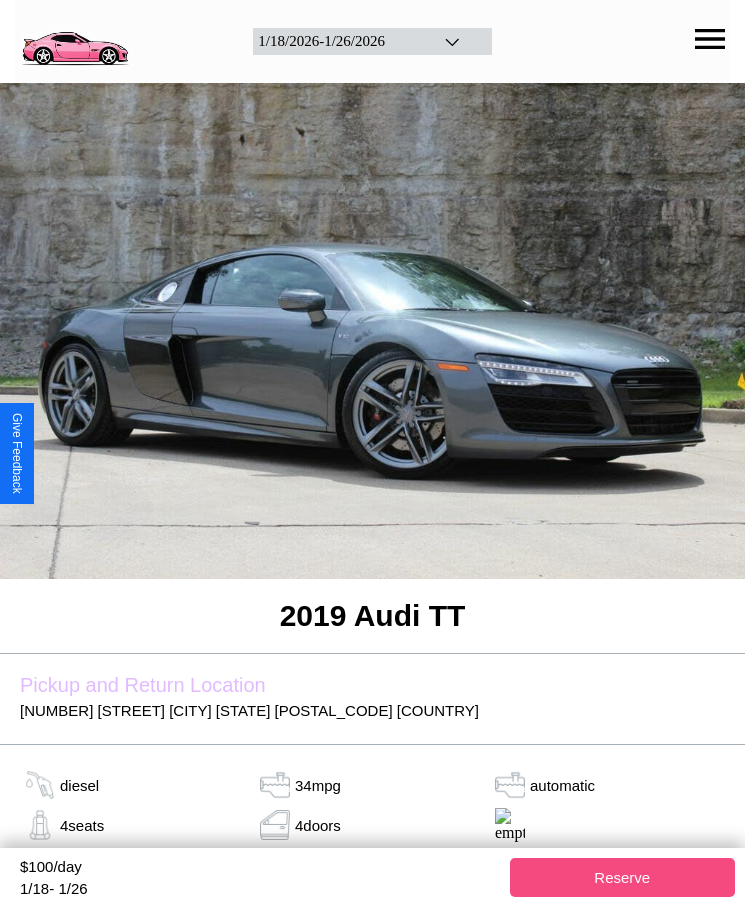click on "Reserve" at bounding box center (623, 877) 